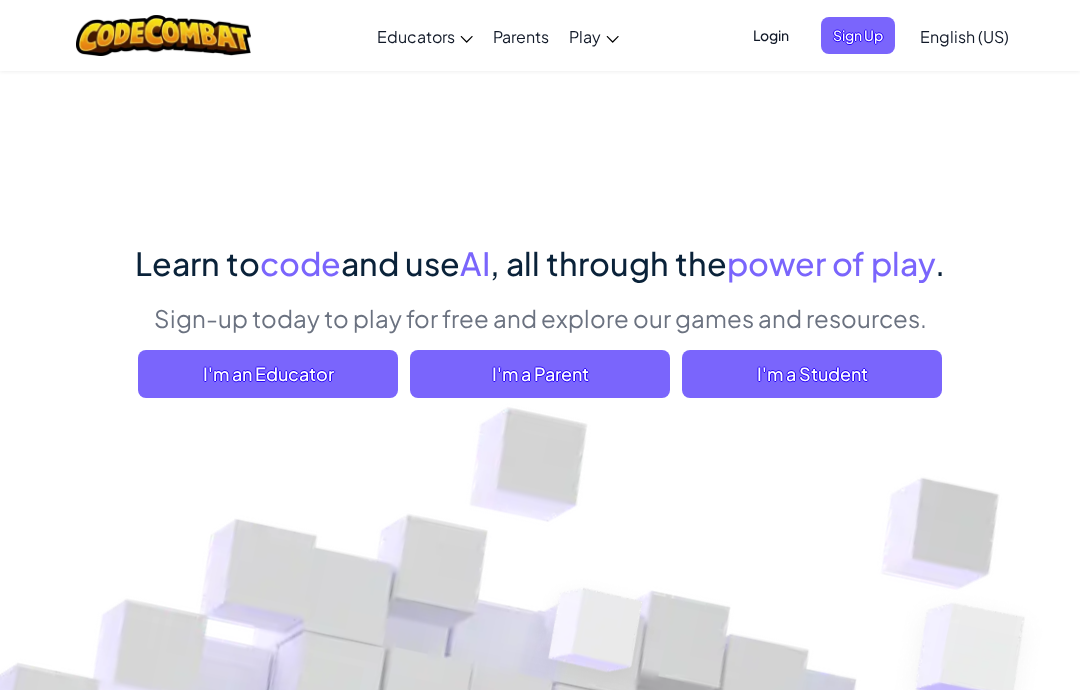 scroll, scrollTop: 0, scrollLeft: 0, axis: both 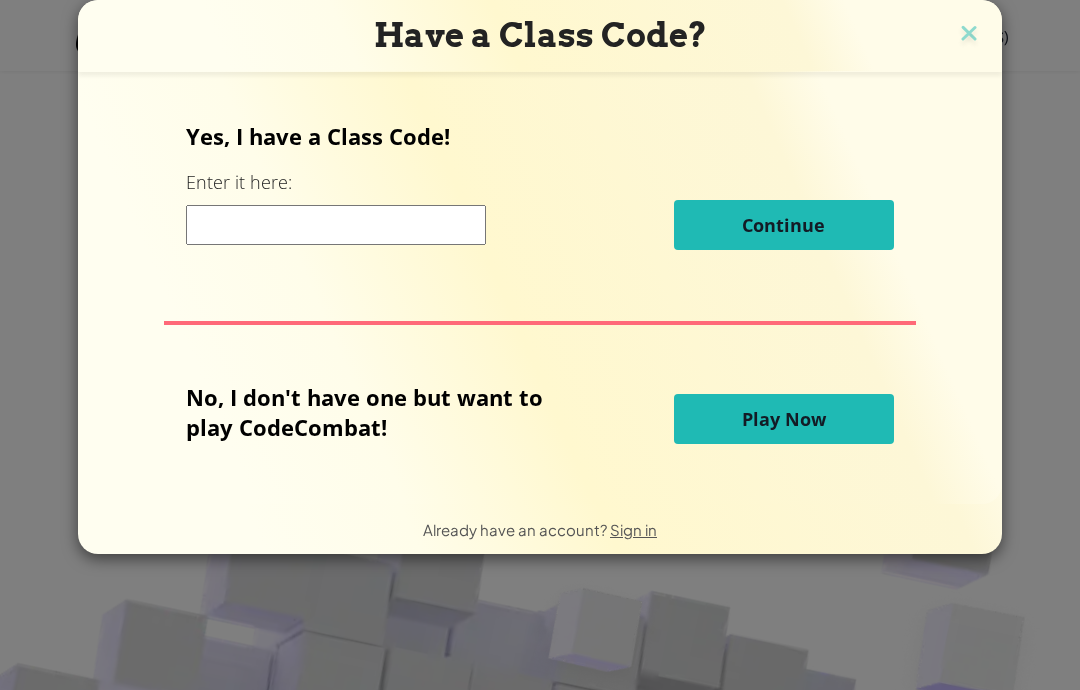 click at bounding box center (336, 225) 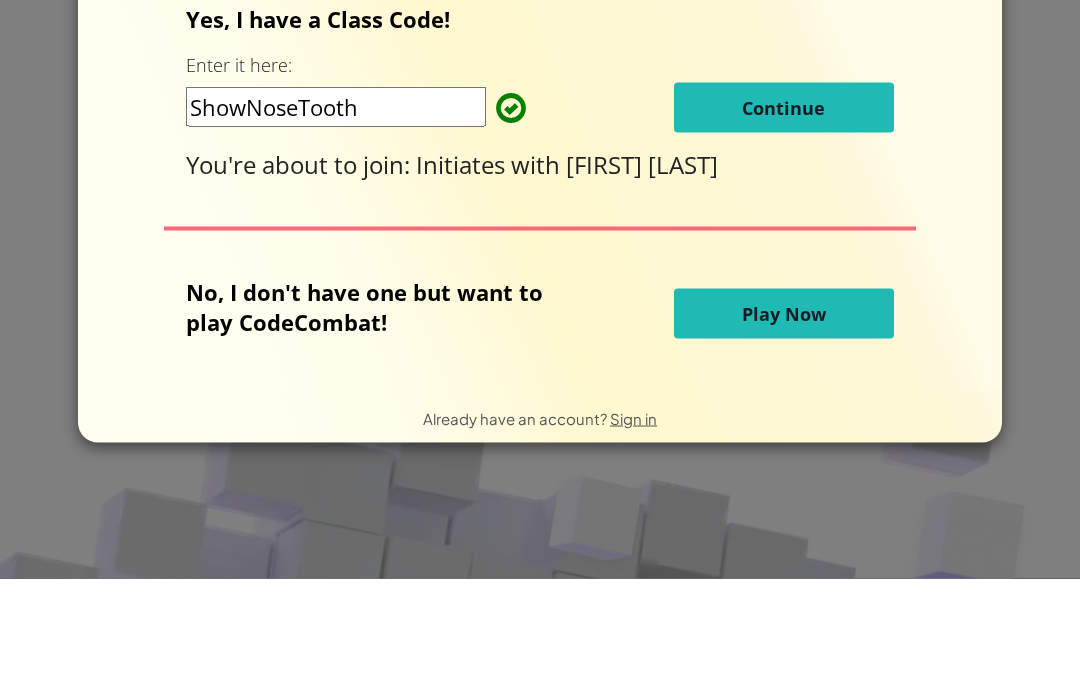 type on "ShowNoseTooth" 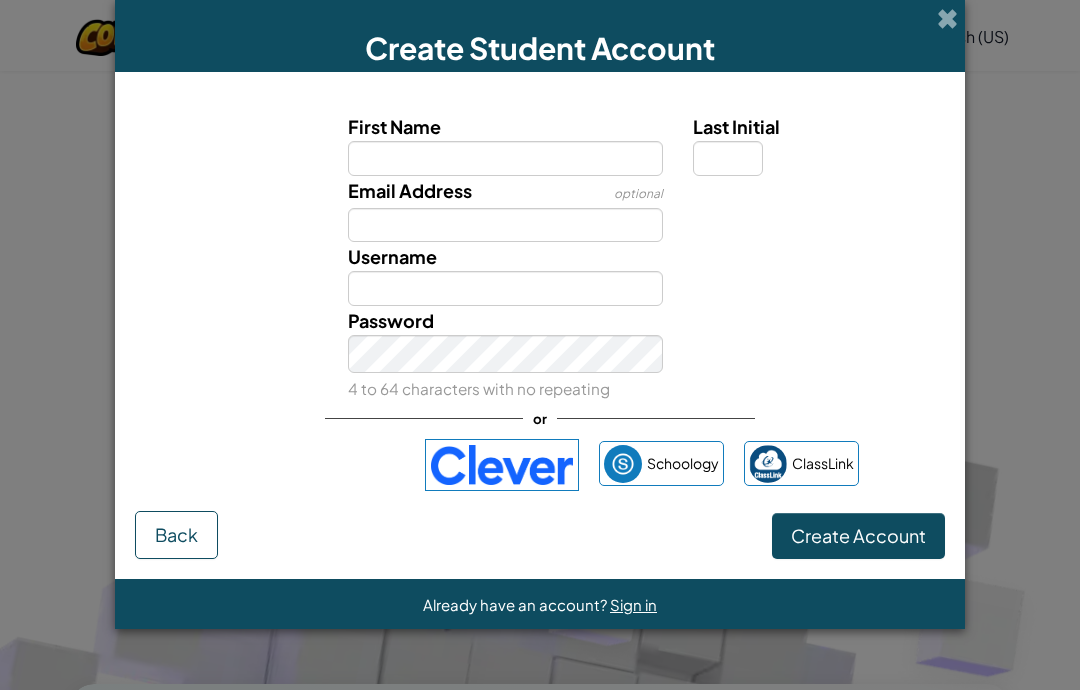 scroll, scrollTop: 0, scrollLeft: 0, axis: both 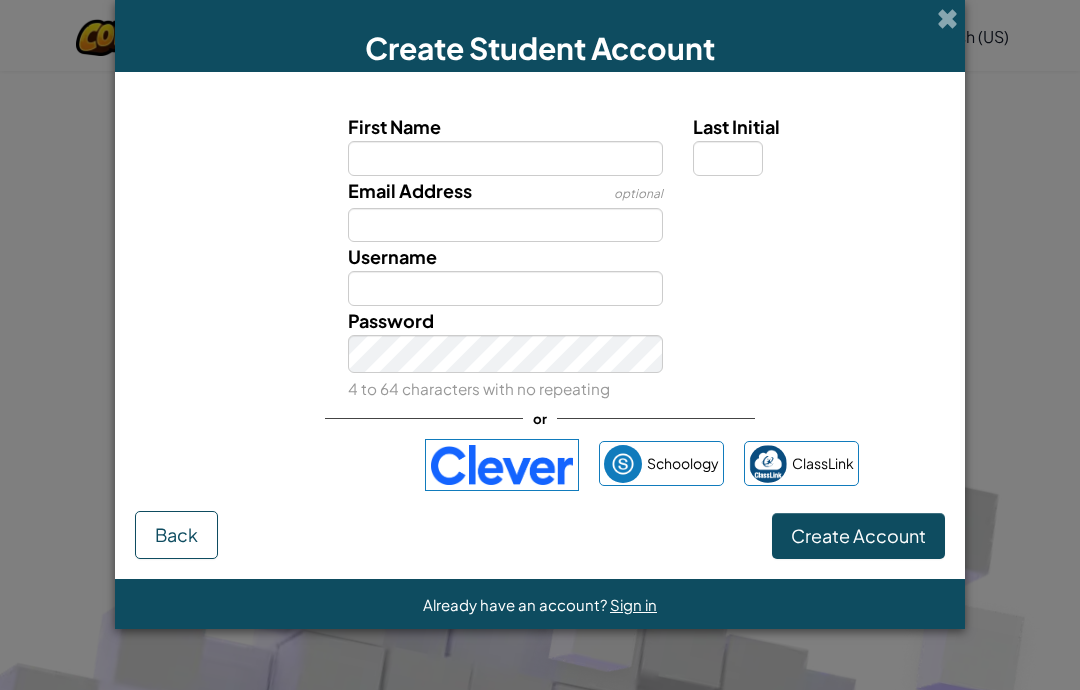 click at bounding box center (947, 18) 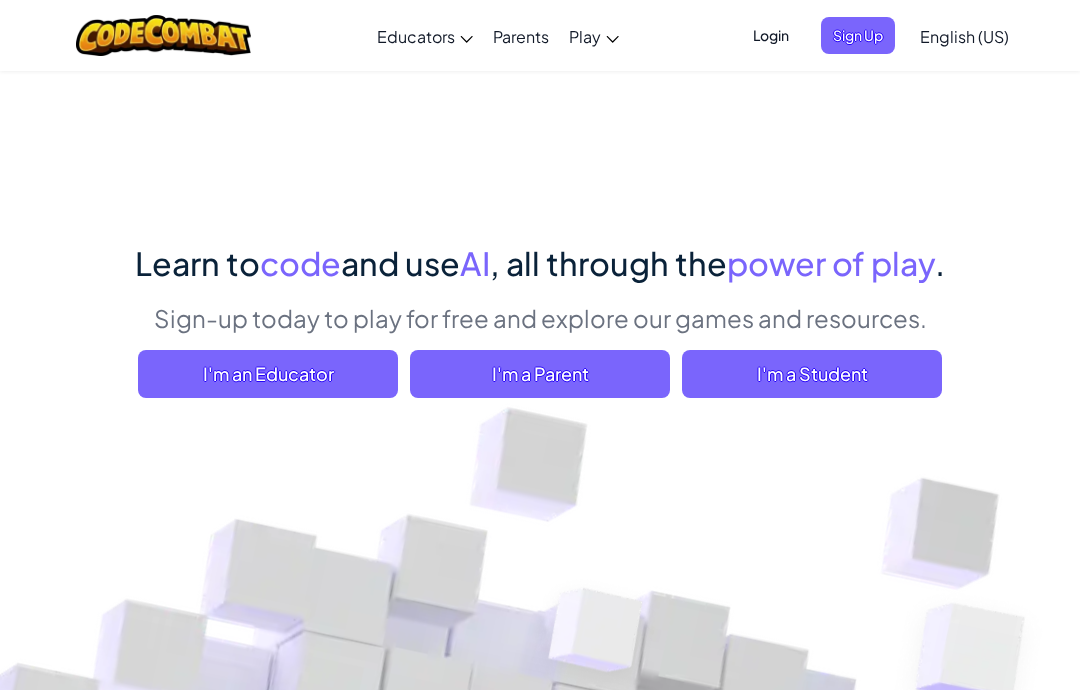 click on "Login" at bounding box center [771, 35] 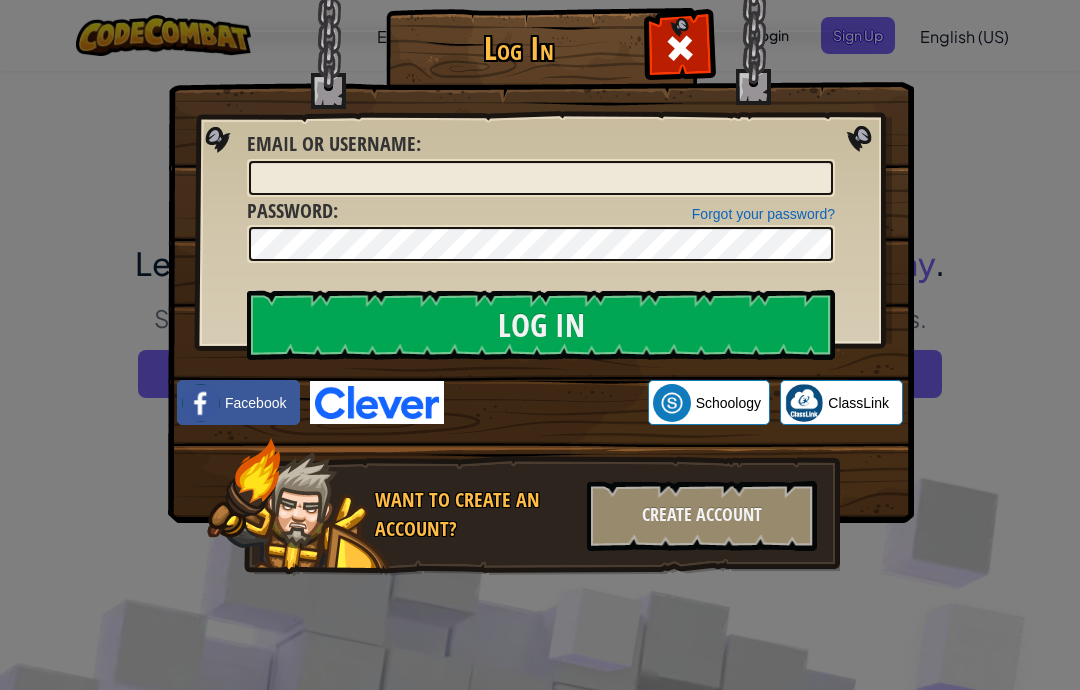 click at bounding box center (679, 45) 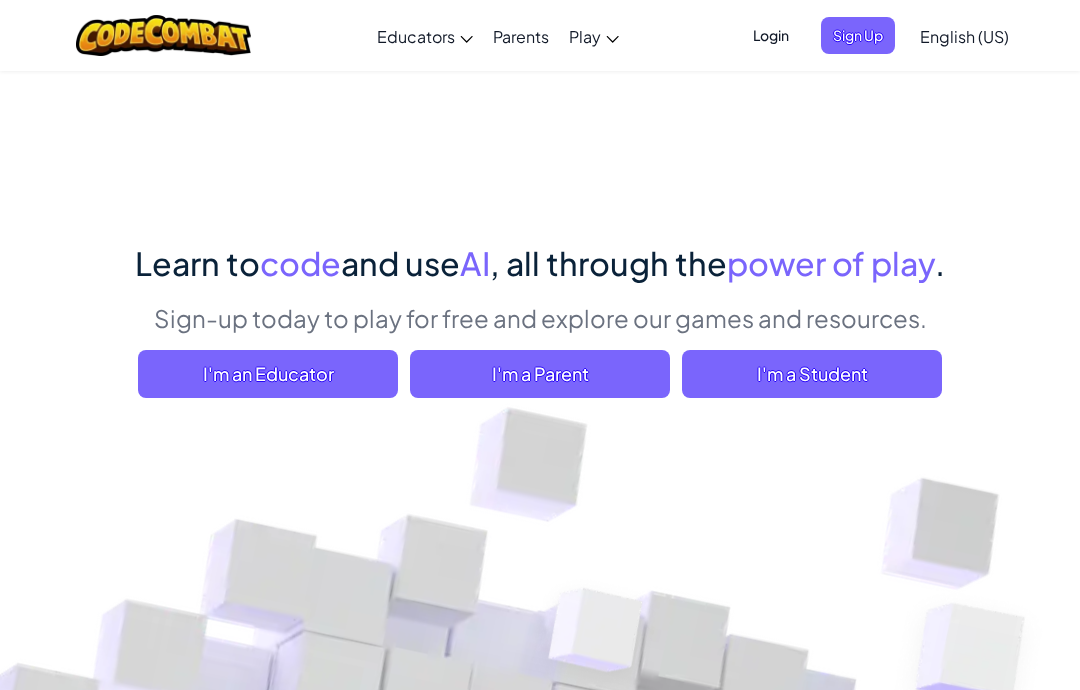 click on "I'm a Student" at bounding box center (812, 374) 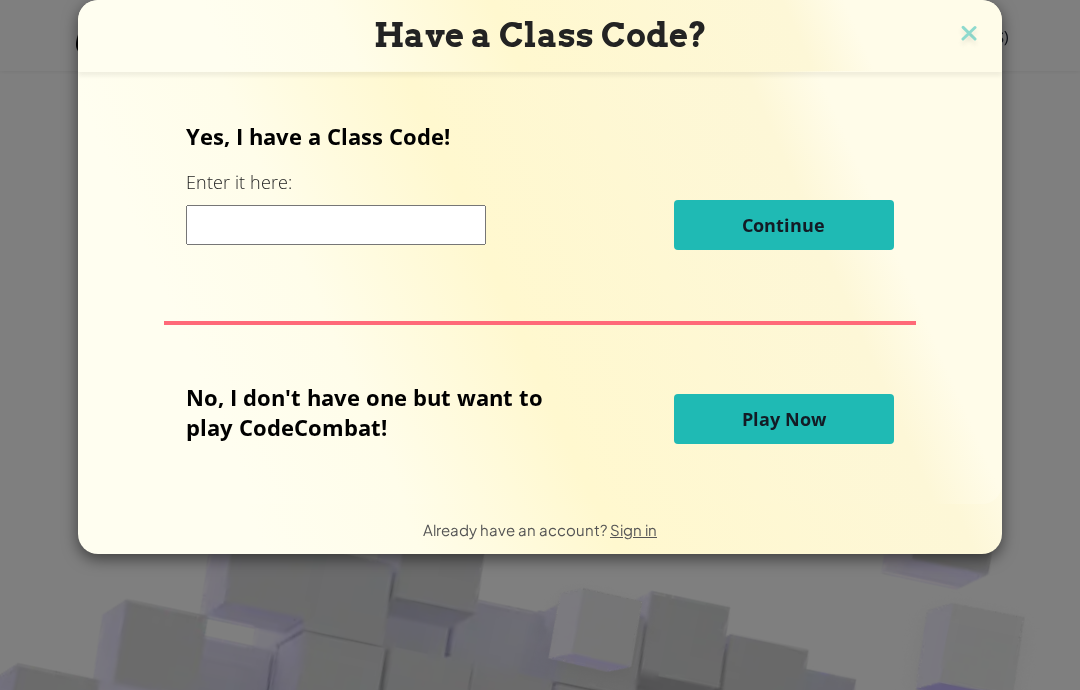 click at bounding box center (336, 225) 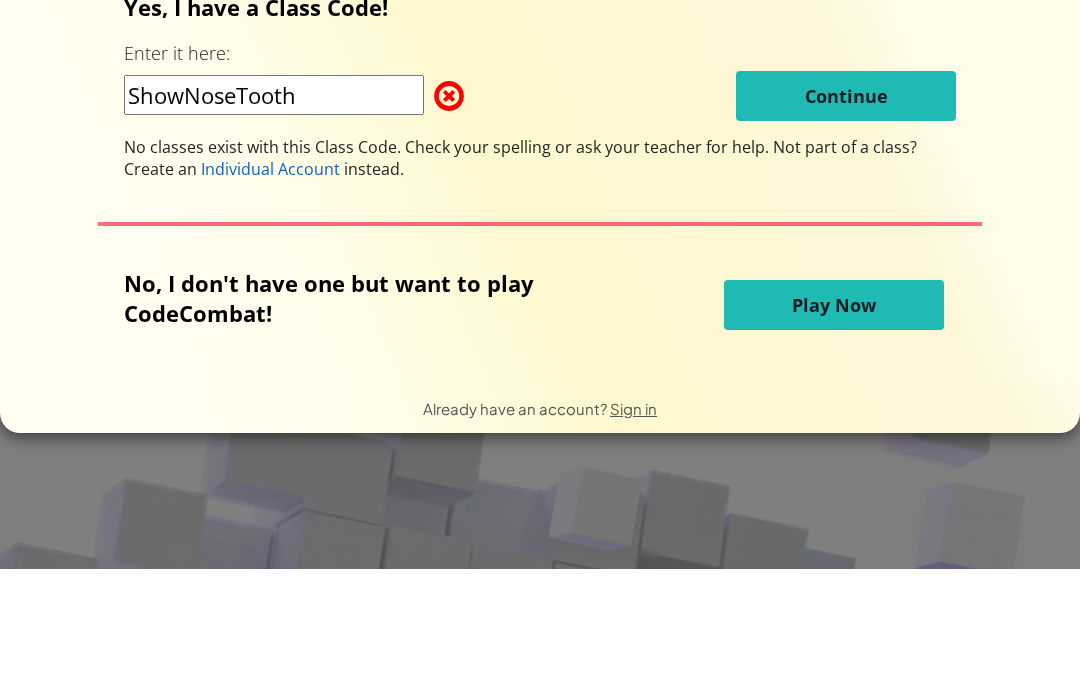 type on "ShowNoseTooth" 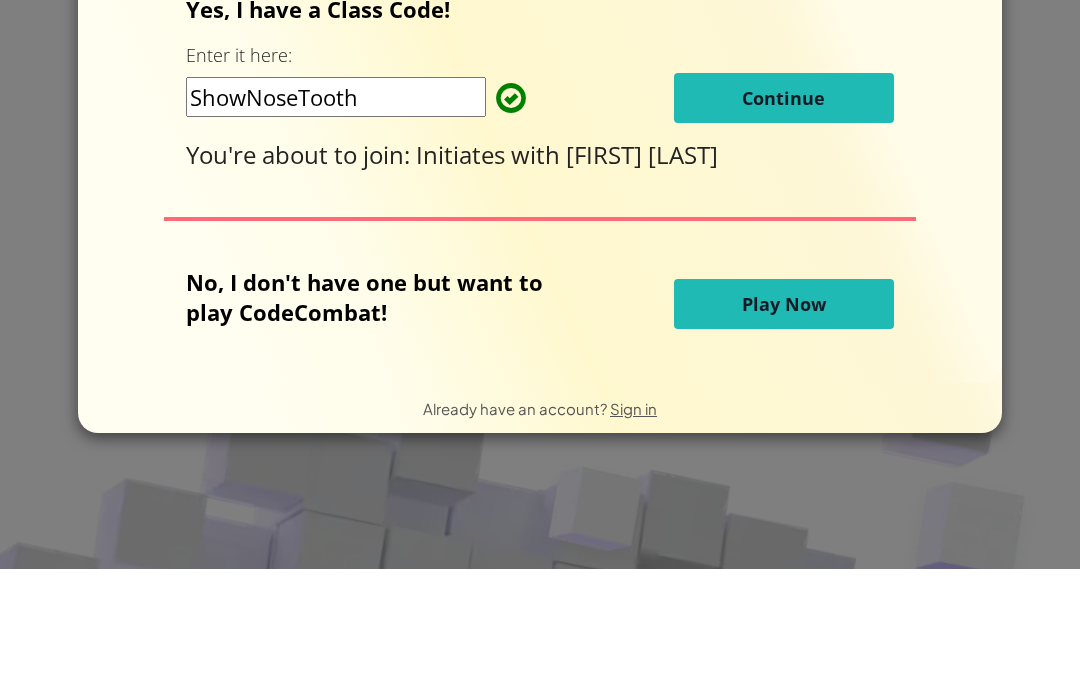 scroll, scrollTop: 121, scrollLeft: 0, axis: vertical 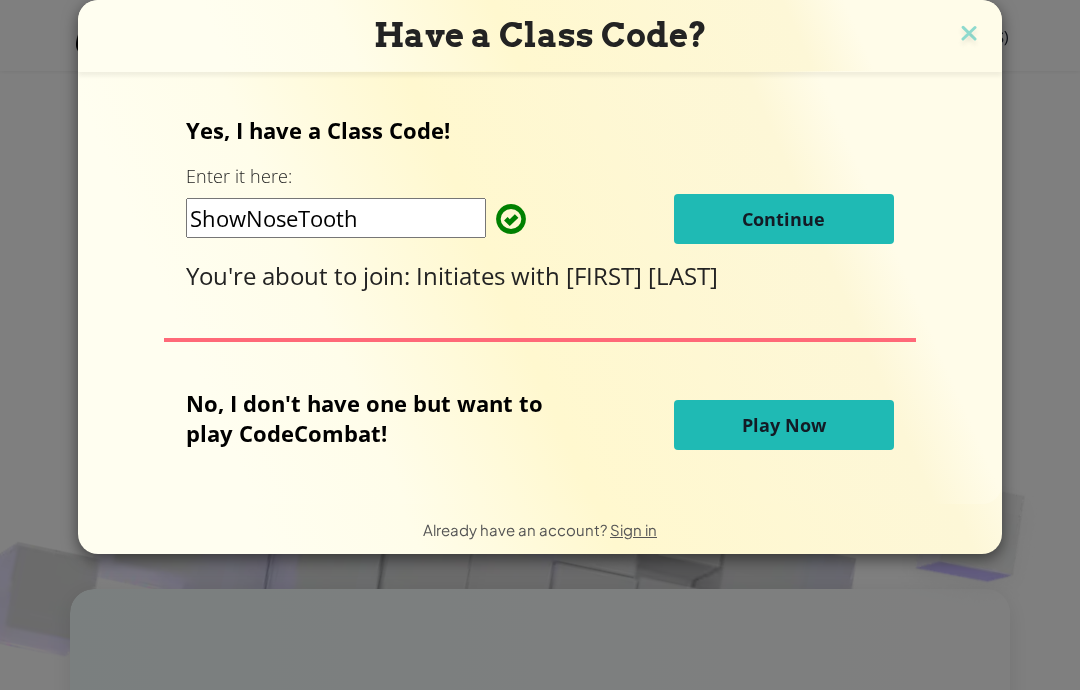 click on "Sign in" at bounding box center (633, 529) 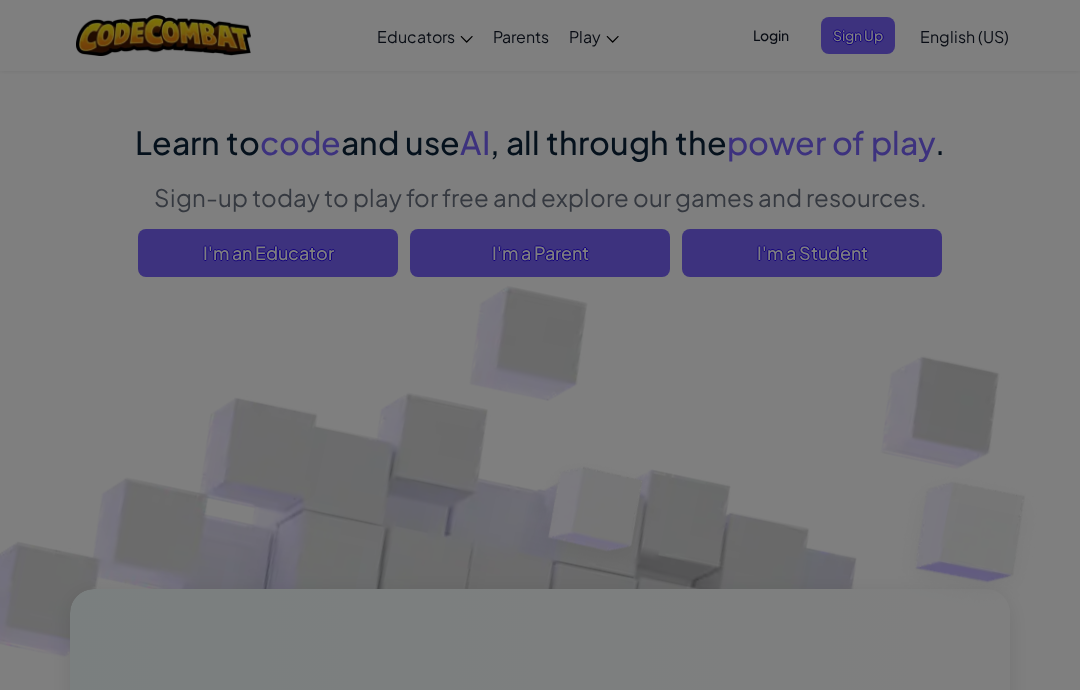 scroll, scrollTop: 0, scrollLeft: 0, axis: both 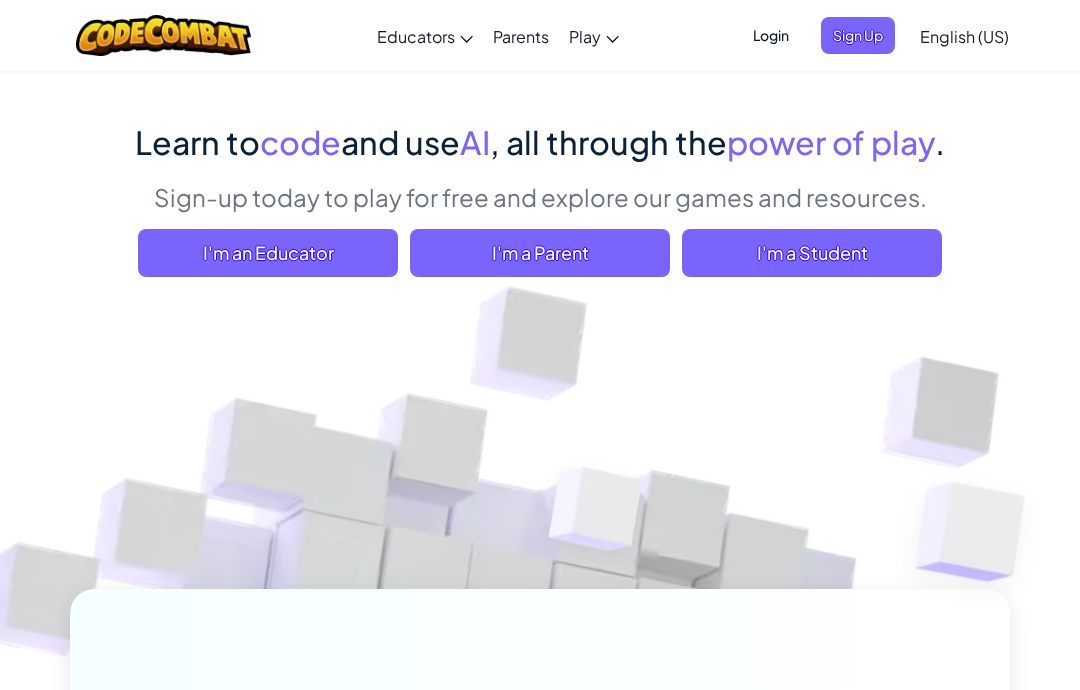 click on "Login" at bounding box center [771, 35] 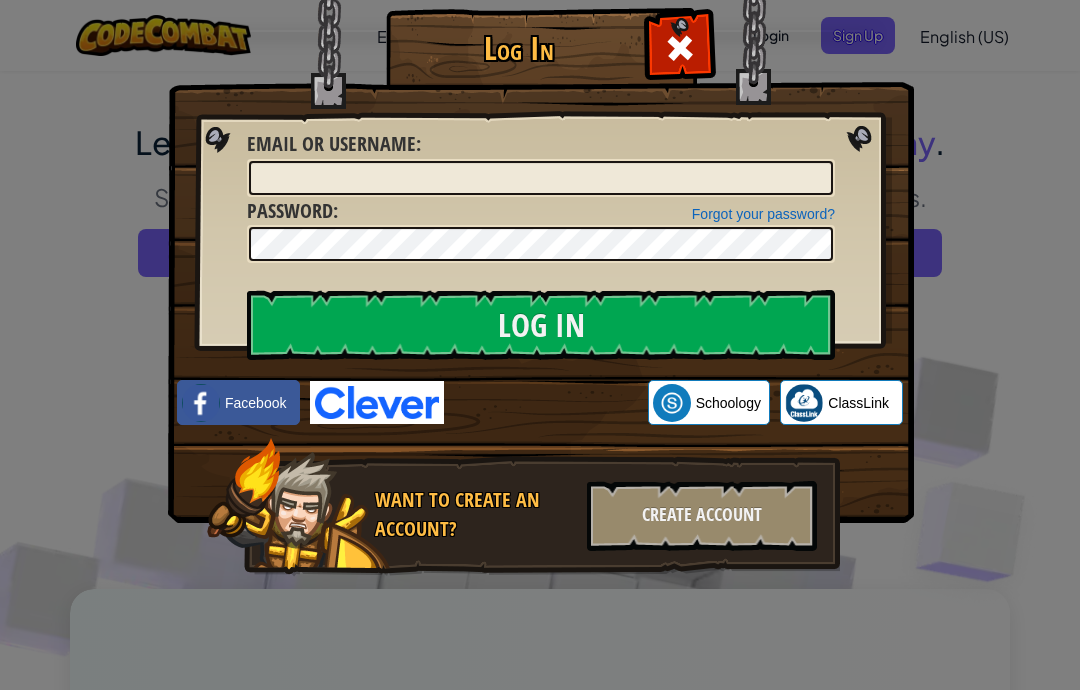 click at bounding box center (680, 48) 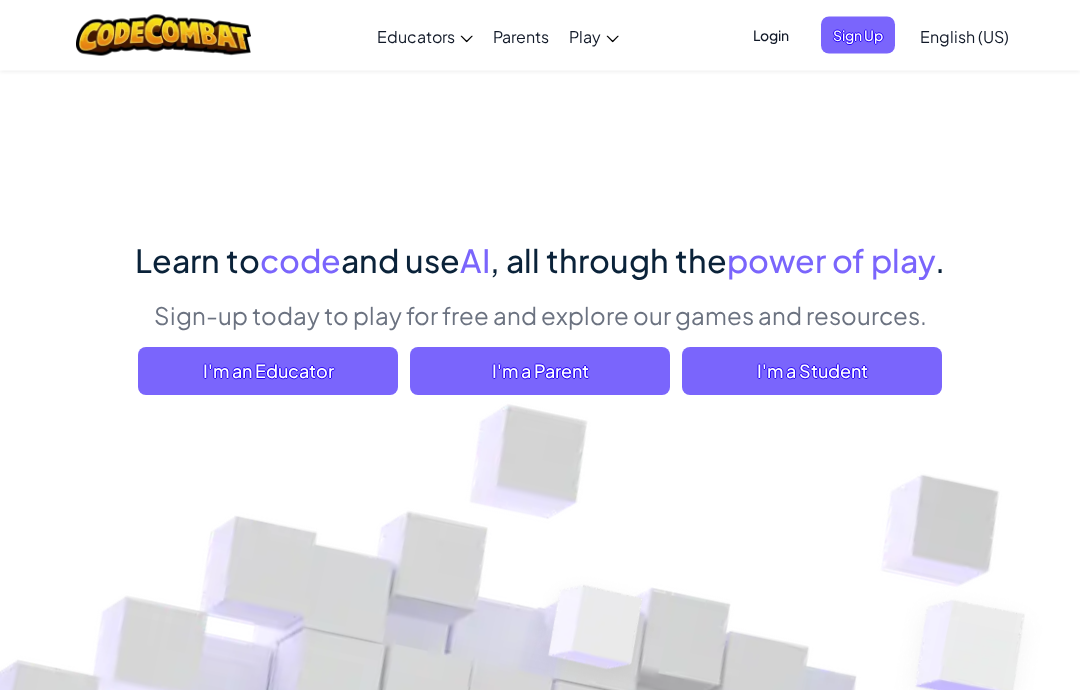 scroll, scrollTop: 0, scrollLeft: 0, axis: both 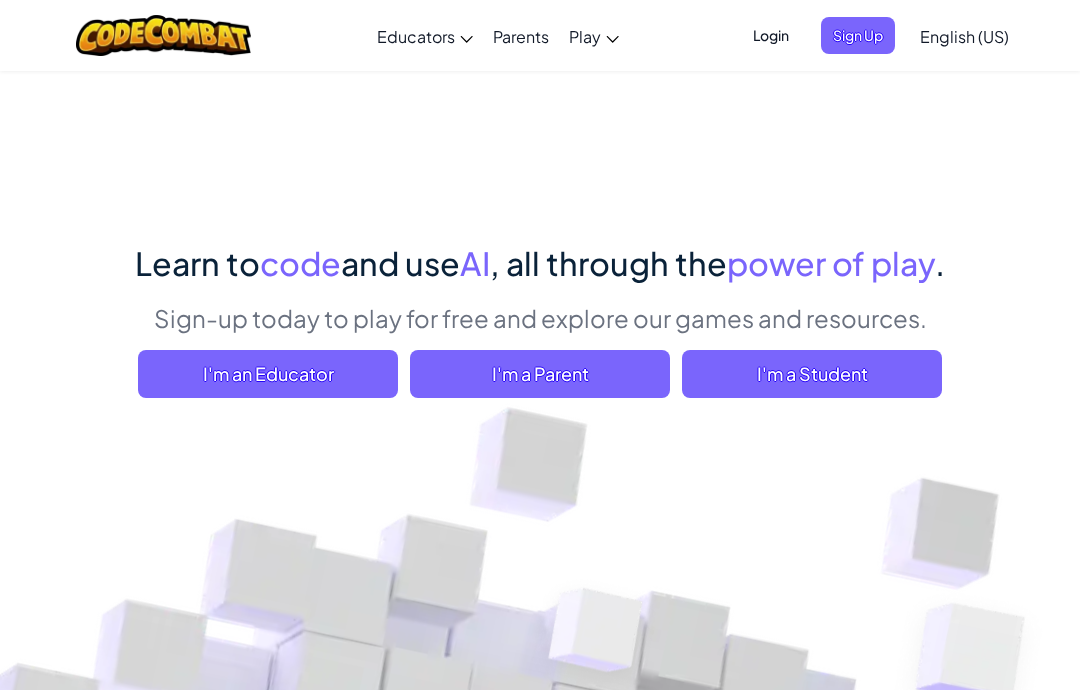click on "I'm a Student" at bounding box center [812, 374] 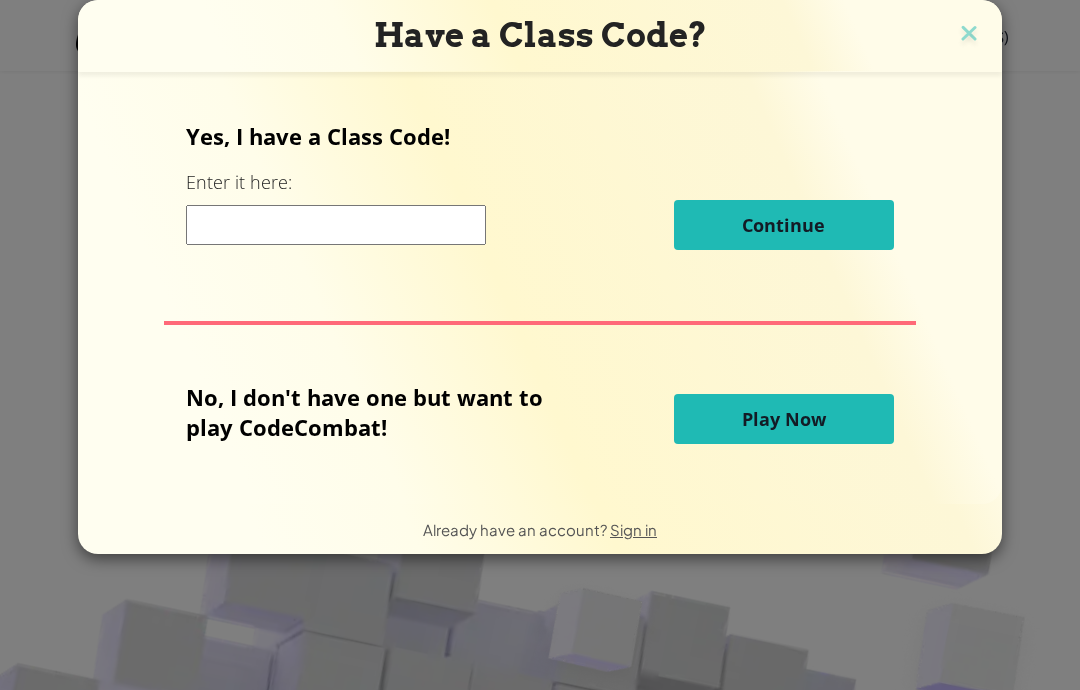 click at bounding box center [336, 225] 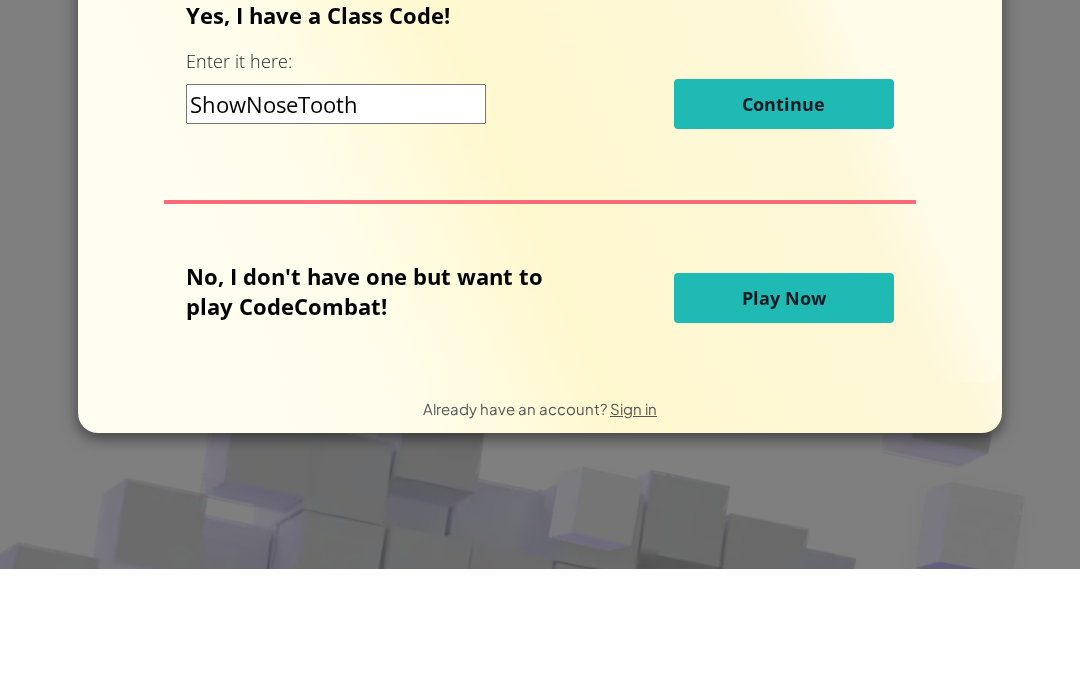type on "ShowNoseTooth" 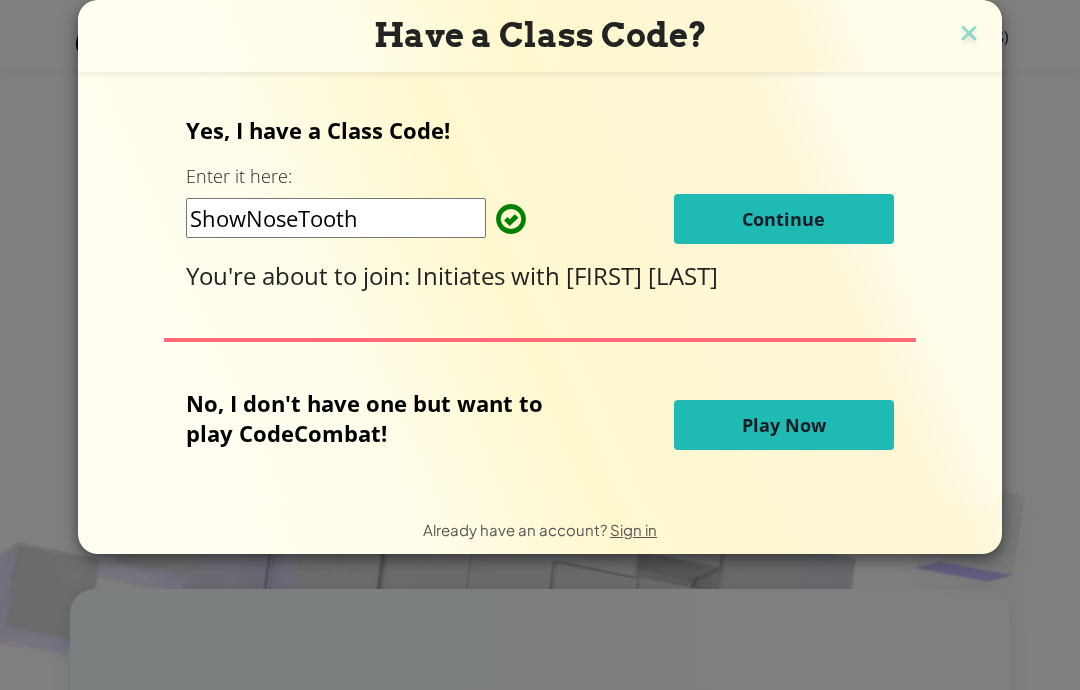 click on "Continue" at bounding box center (784, 219) 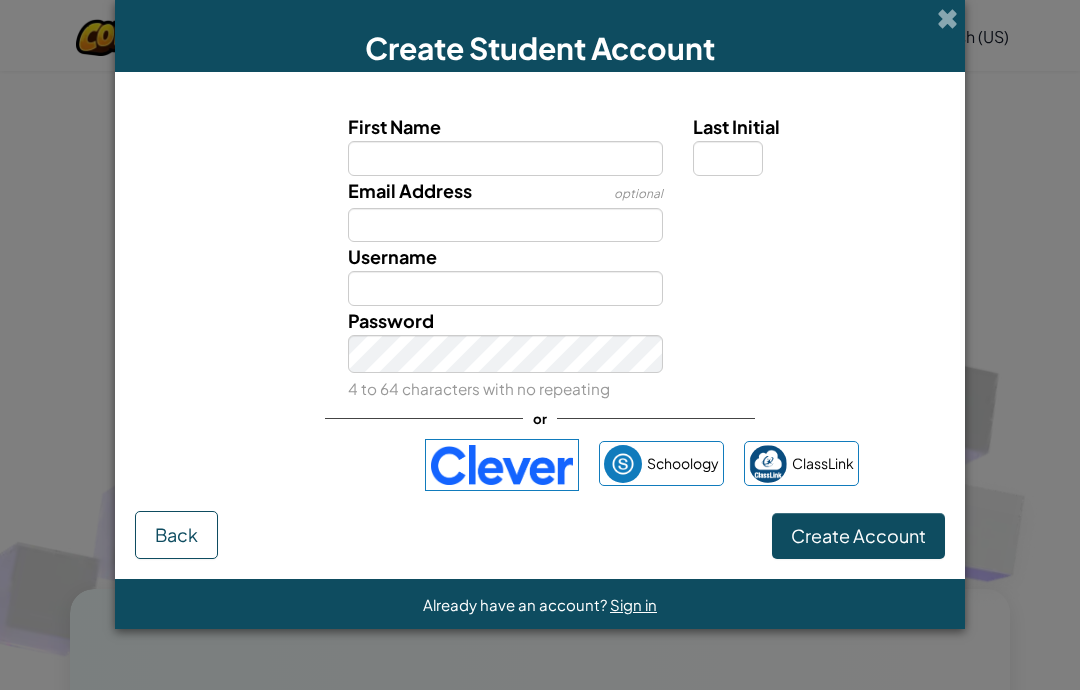 click on "Create Student Account" at bounding box center (540, 36) 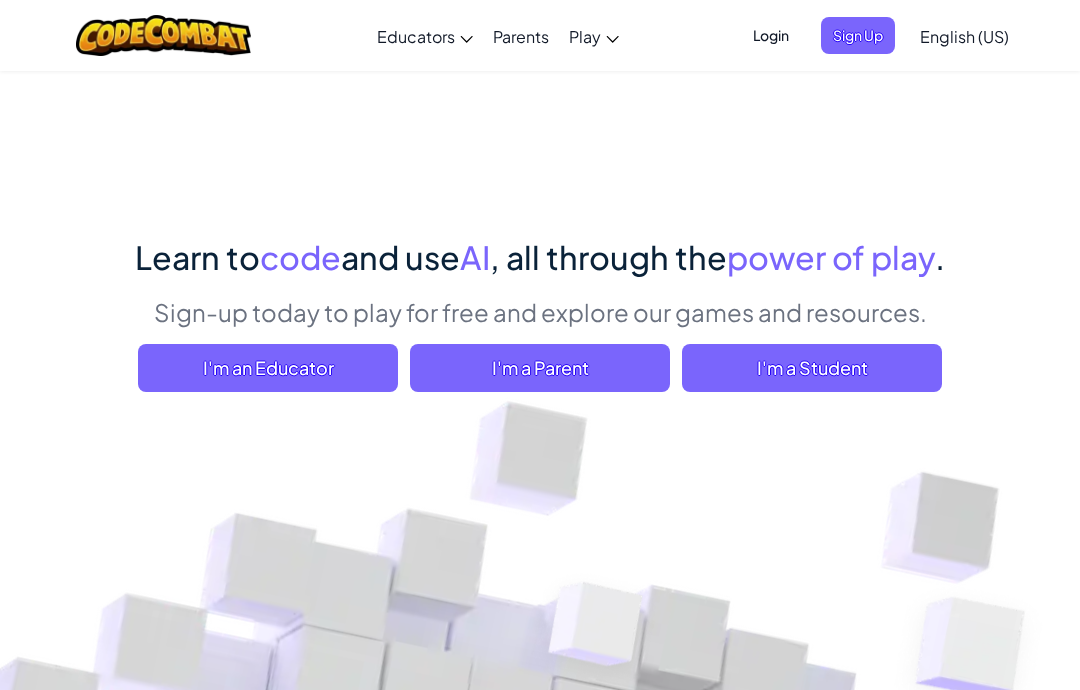 scroll, scrollTop: 0, scrollLeft: 0, axis: both 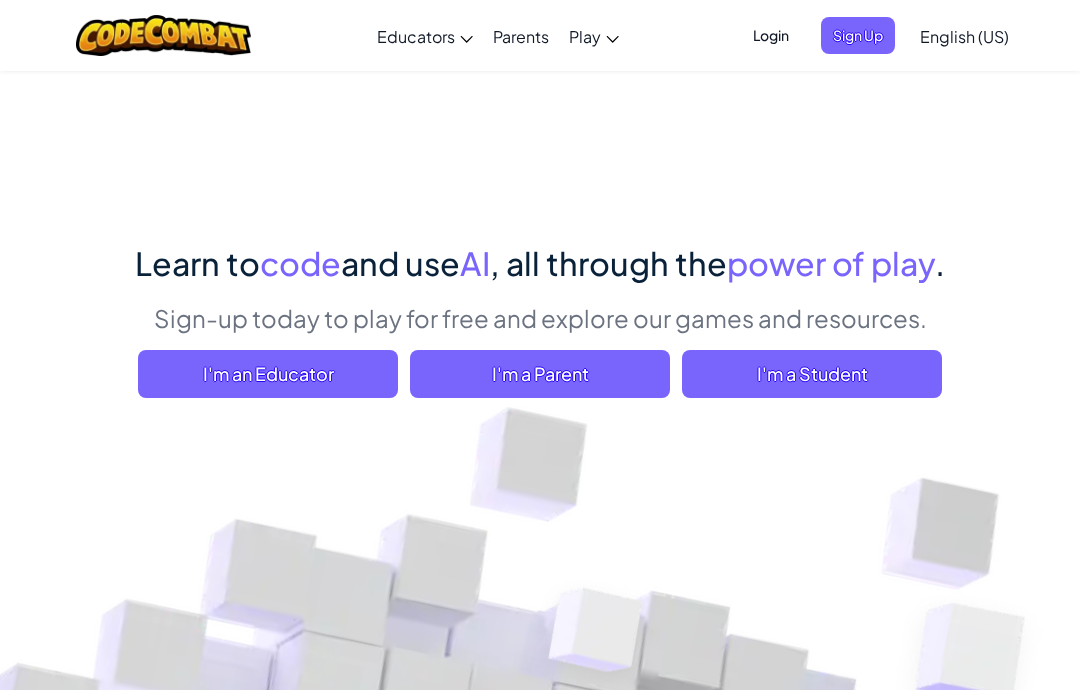 click on "Login" at bounding box center (771, 35) 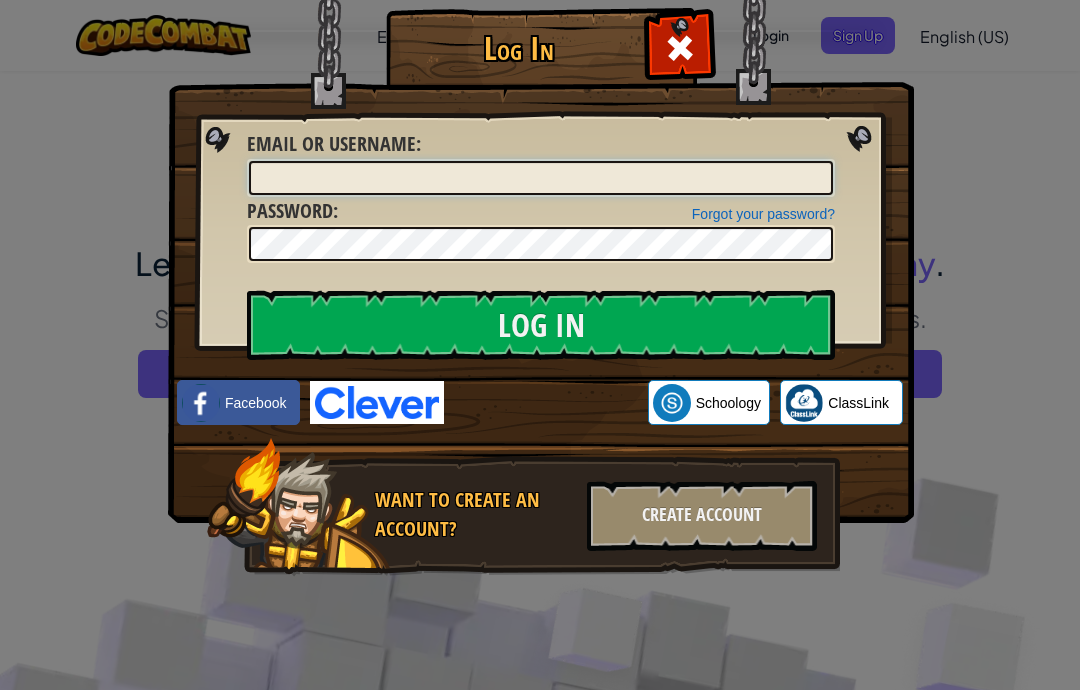 click on "Email or Username :" at bounding box center [541, 178] 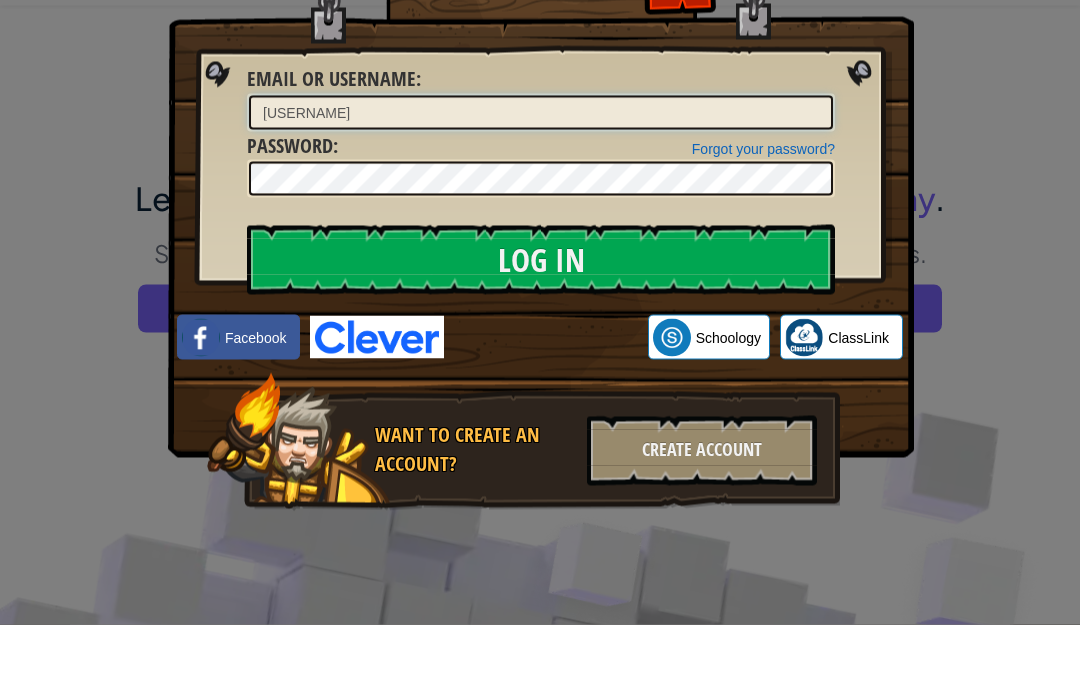 type on "Edmund153" 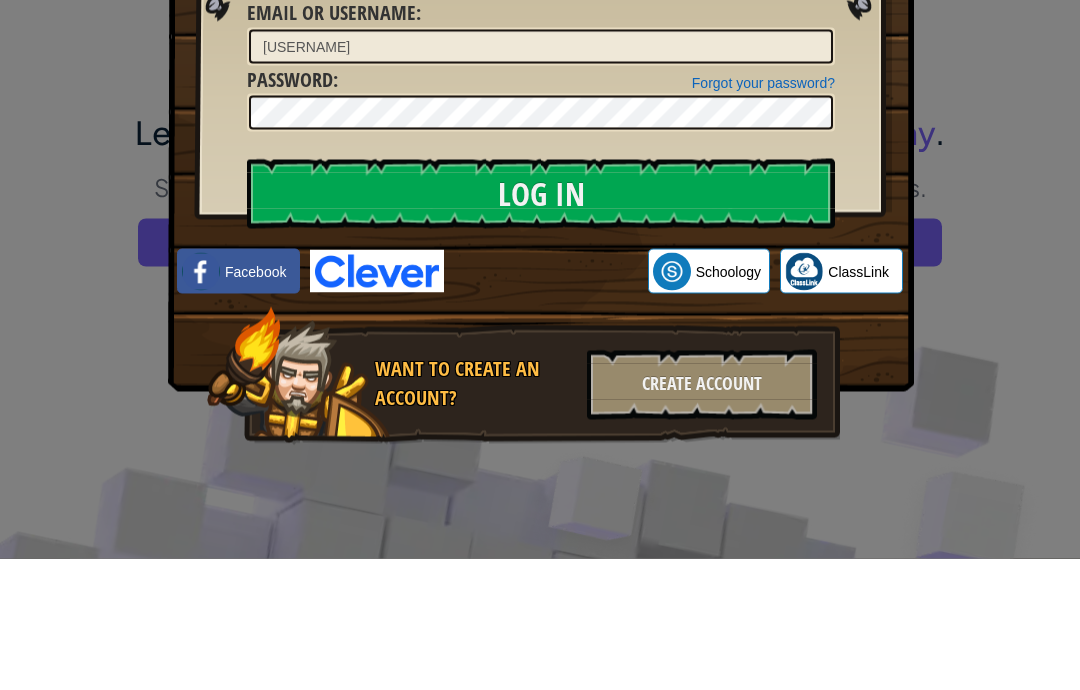 click on "Log In" at bounding box center [541, 325] 